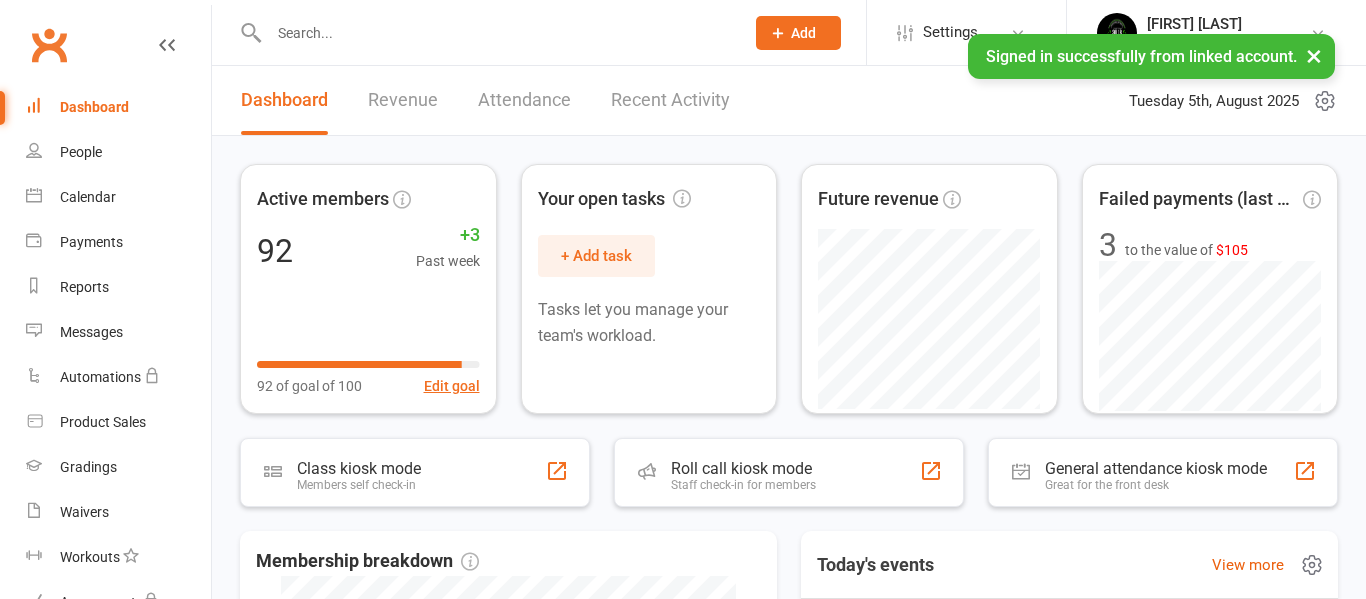 scroll, scrollTop: 0, scrollLeft: 0, axis: both 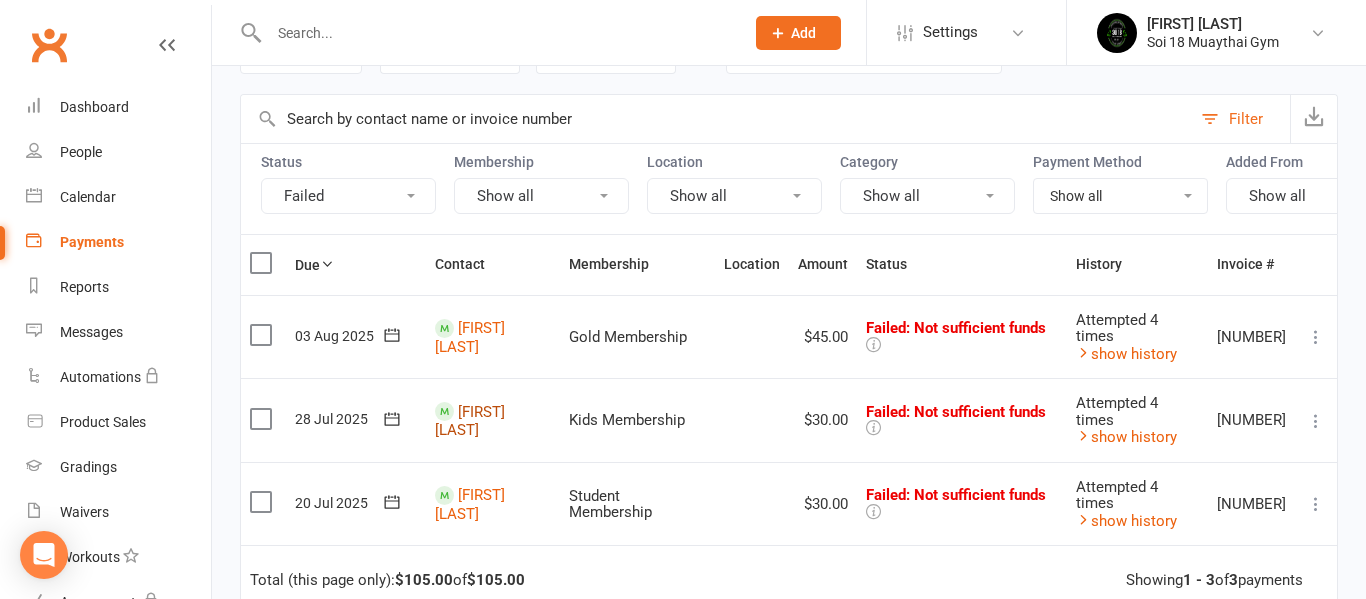 click on "[FIRST] [LAST]" at bounding box center (470, 421) 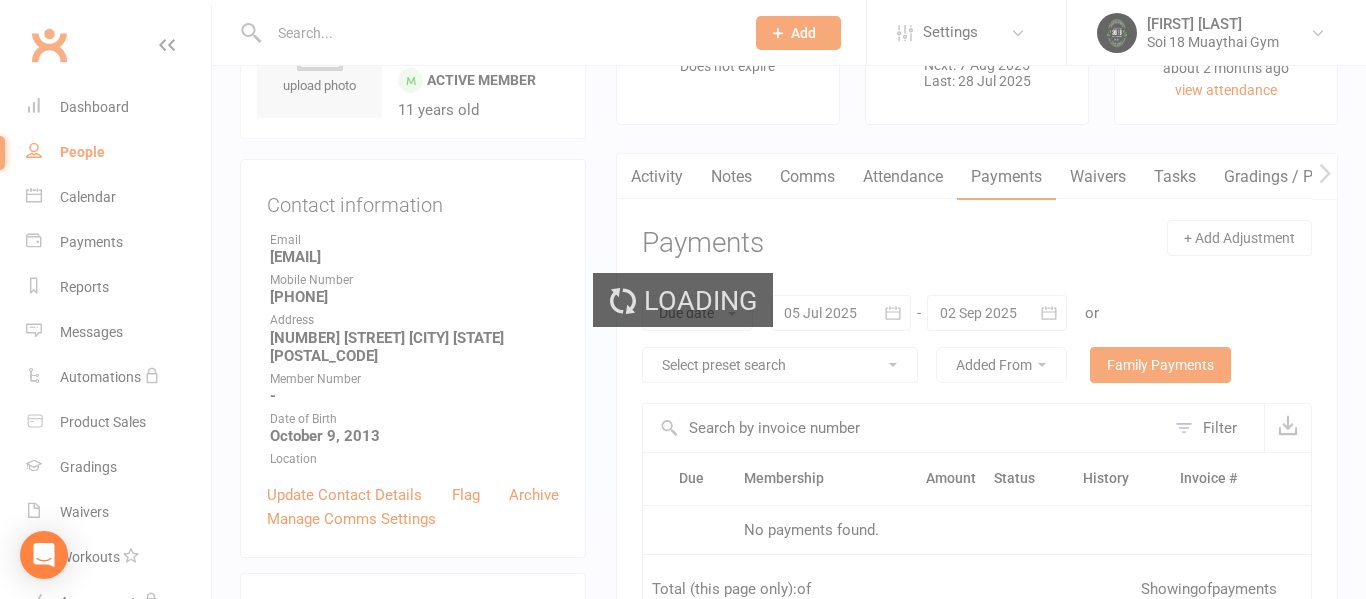 scroll, scrollTop: 0, scrollLeft: 0, axis: both 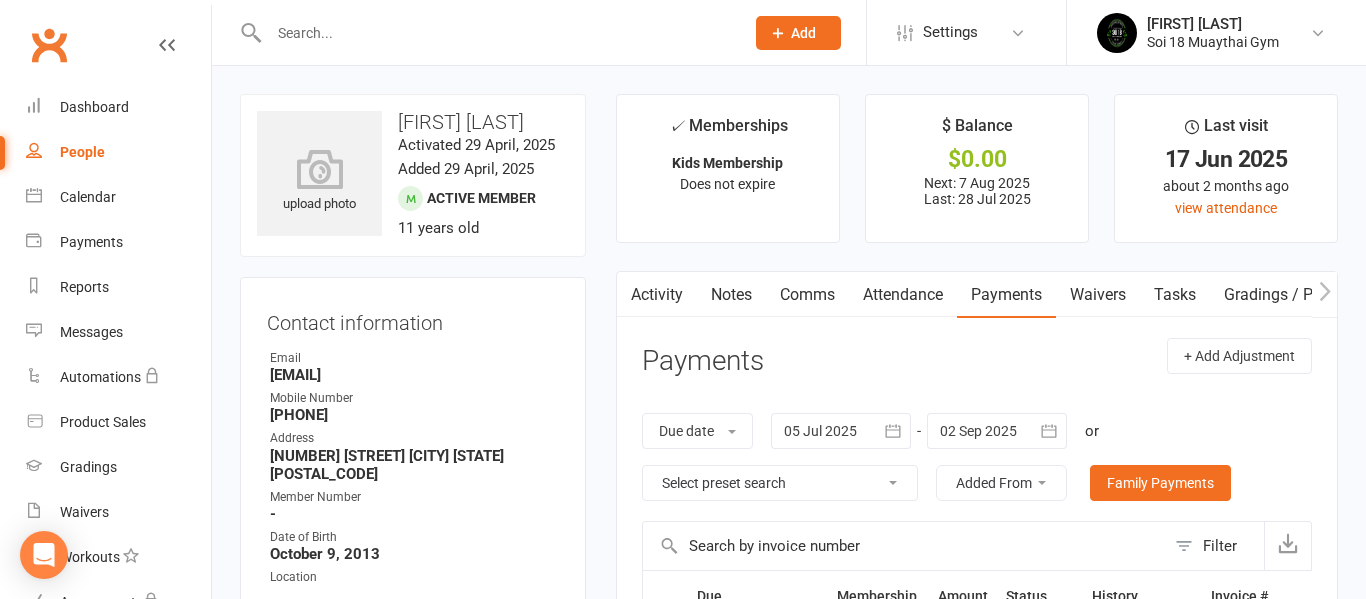 click on "Waivers" at bounding box center [1098, 295] 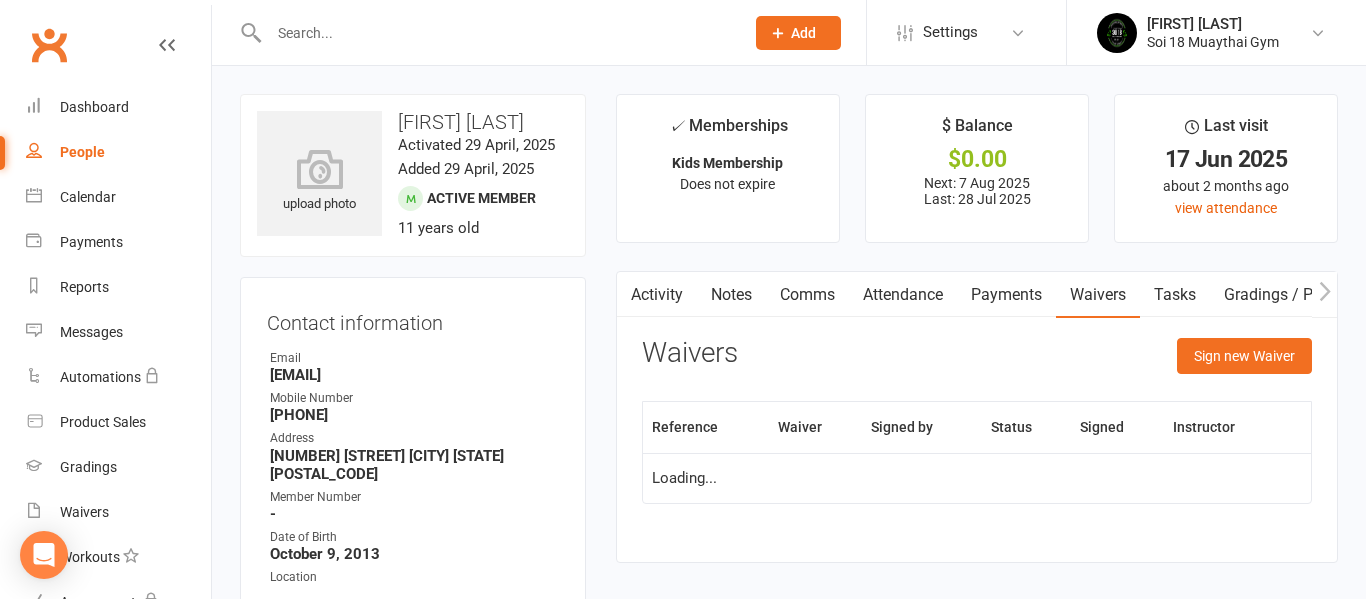 click on "Payments" at bounding box center (1006, 295) 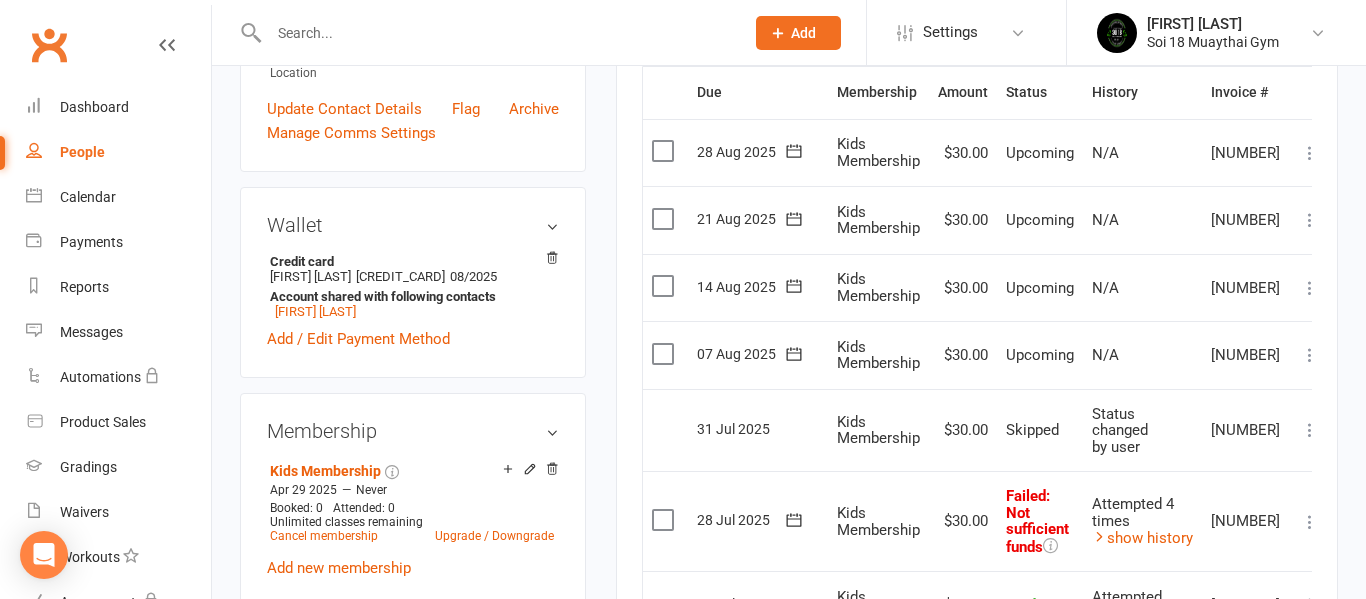 scroll, scrollTop: 517, scrollLeft: 0, axis: vertical 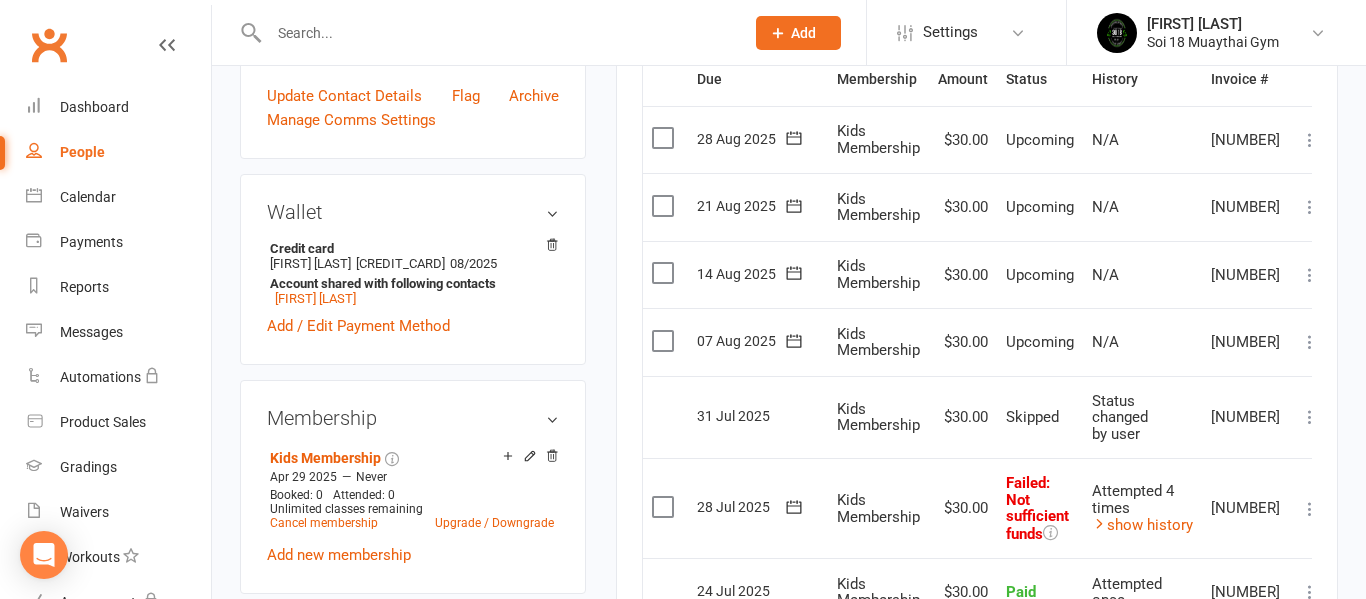 click at bounding box center (1310, 509) 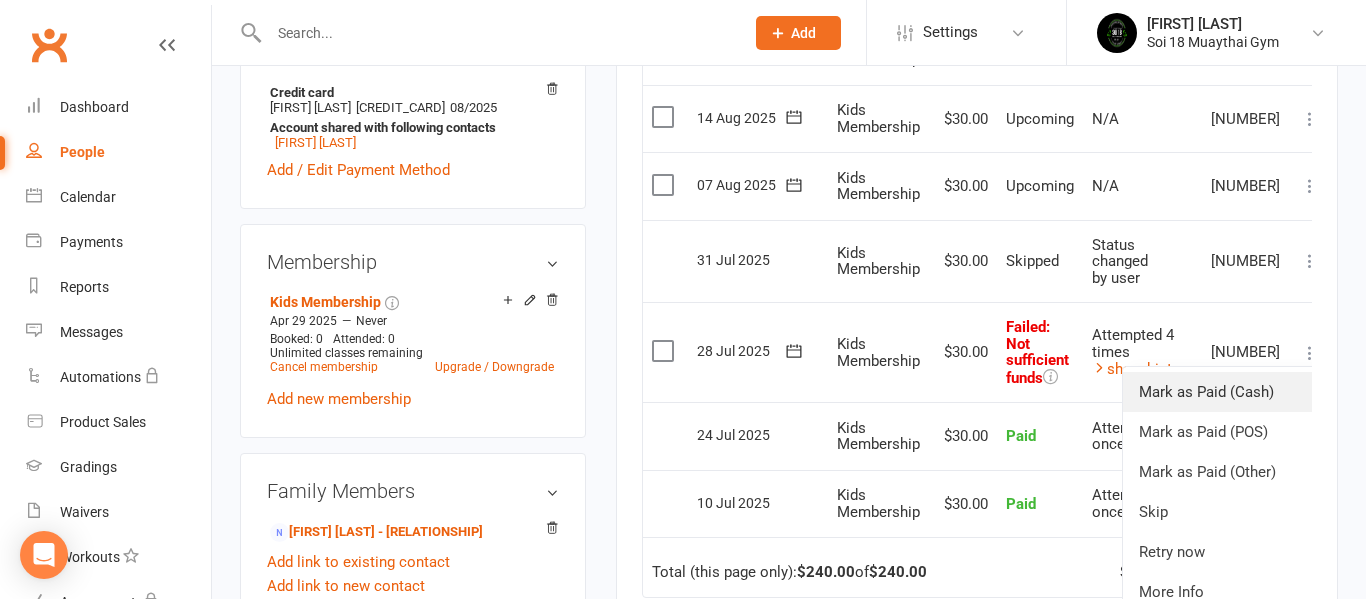 scroll, scrollTop: 674, scrollLeft: 0, axis: vertical 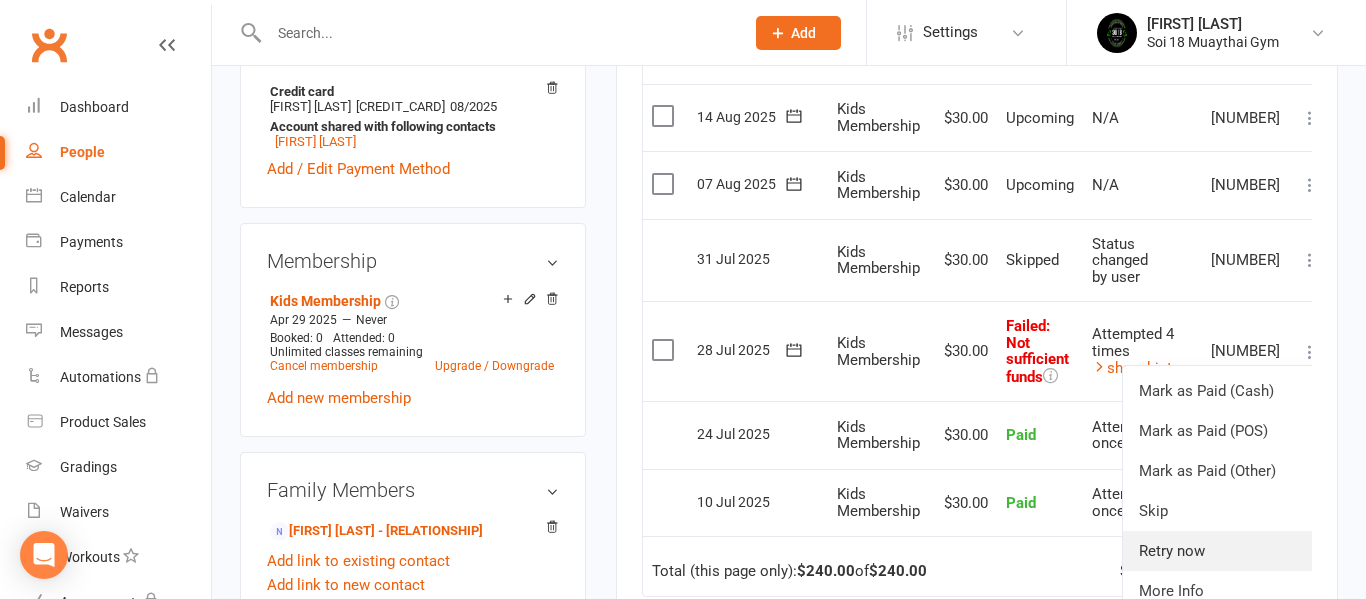 click on "Retry now" at bounding box center (1222, 551) 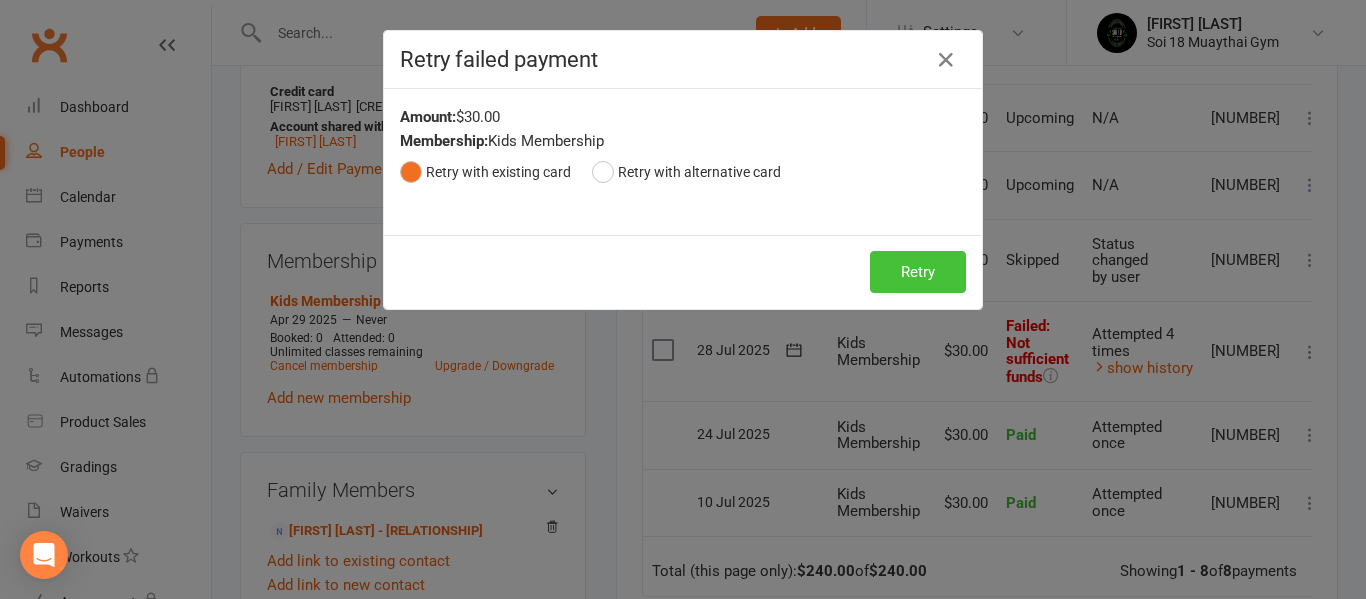 click on "Retry" at bounding box center [918, 272] 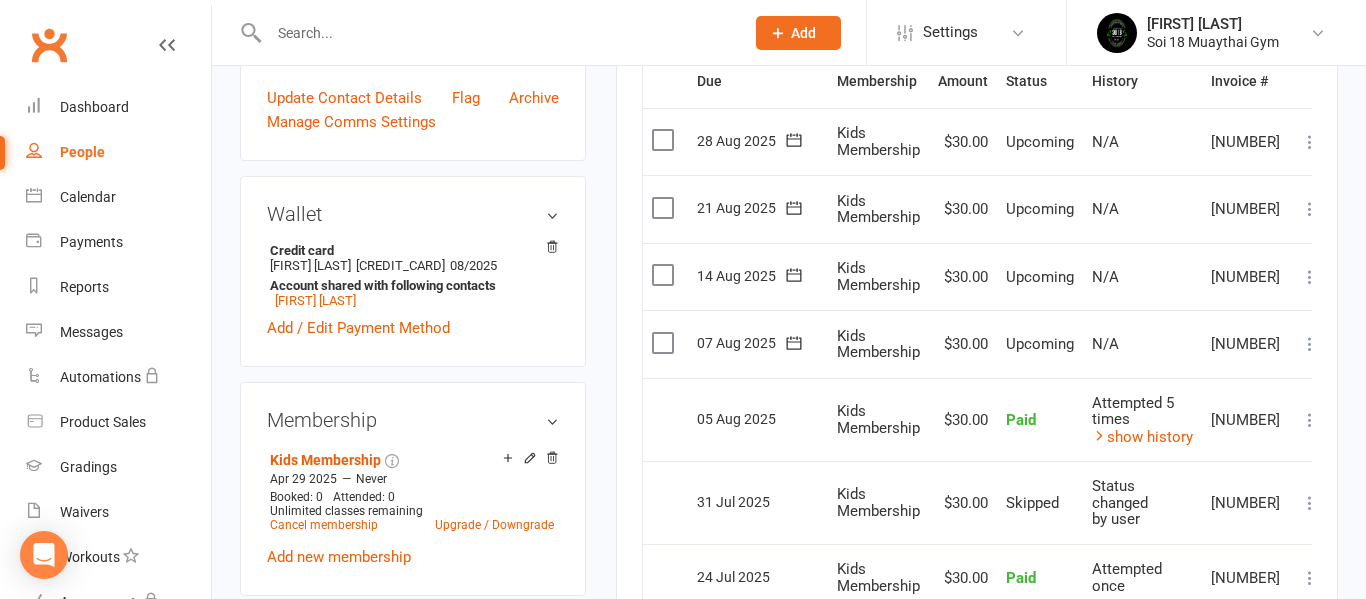 scroll, scrollTop: 0, scrollLeft: 0, axis: both 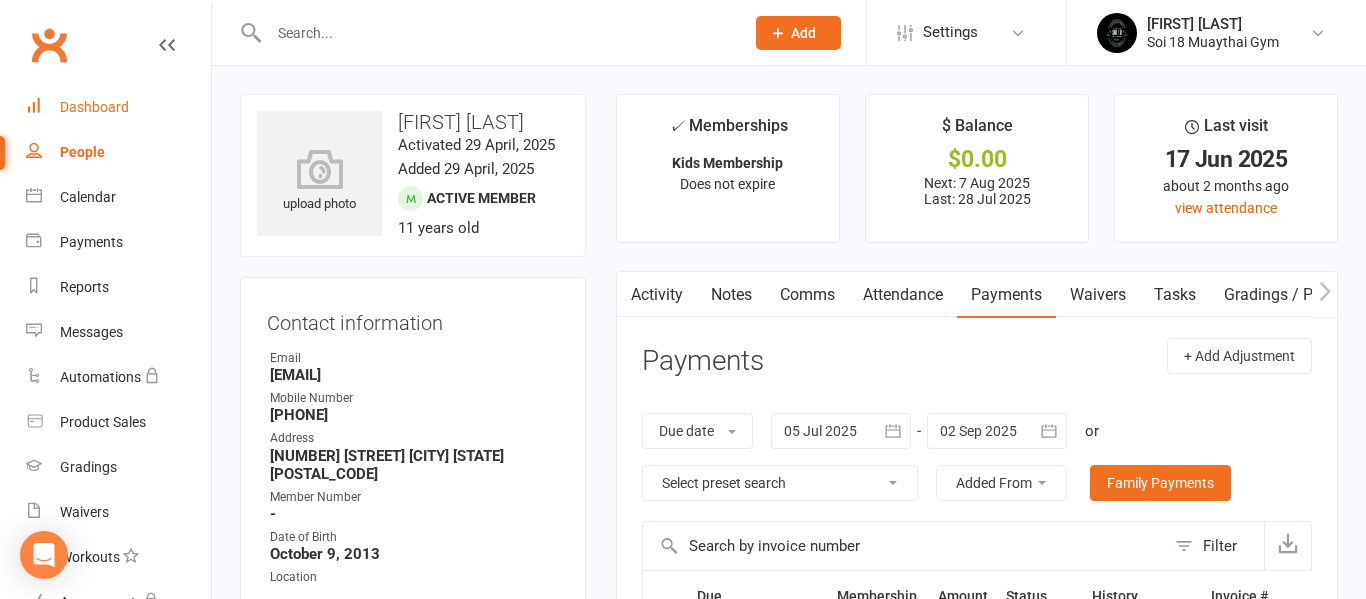 click on "Dashboard" at bounding box center (94, 107) 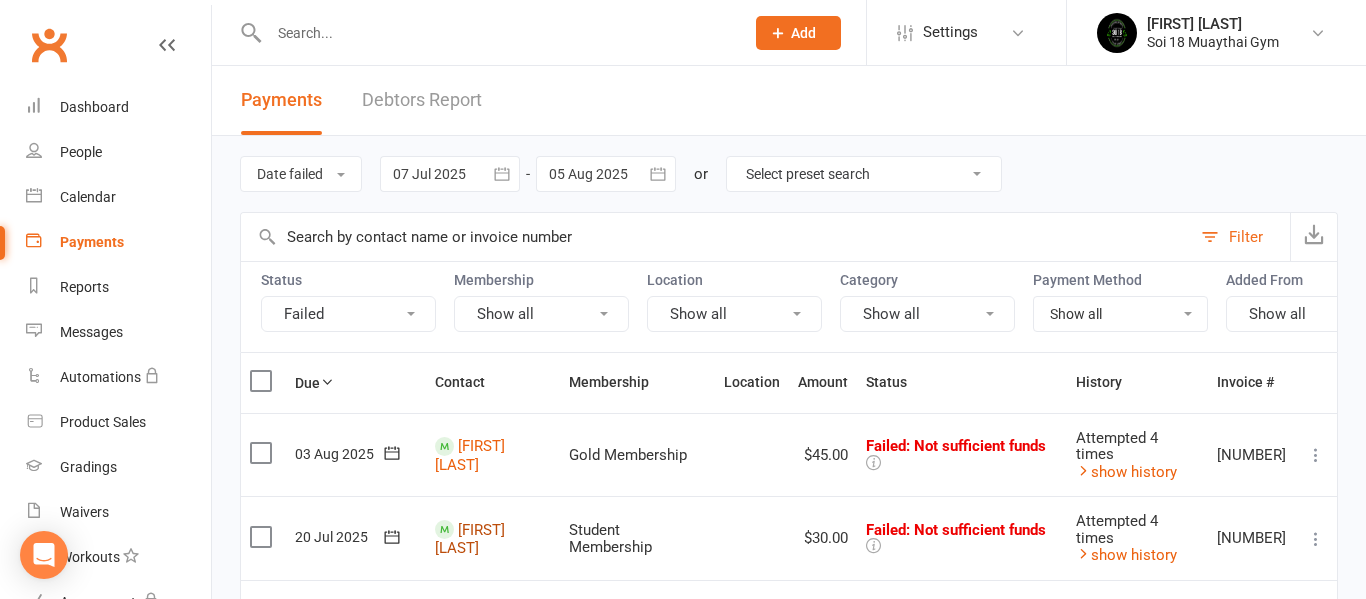 click on "[FIRST] [LAST]" at bounding box center (470, 539) 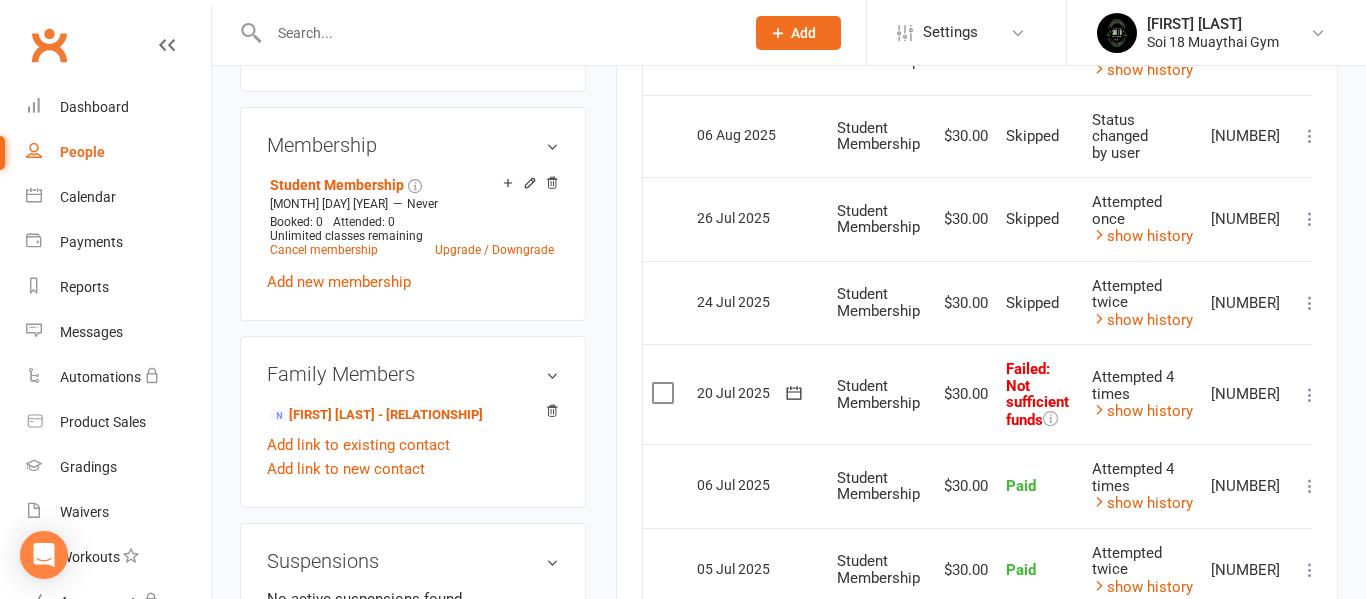 scroll, scrollTop: 818, scrollLeft: 0, axis: vertical 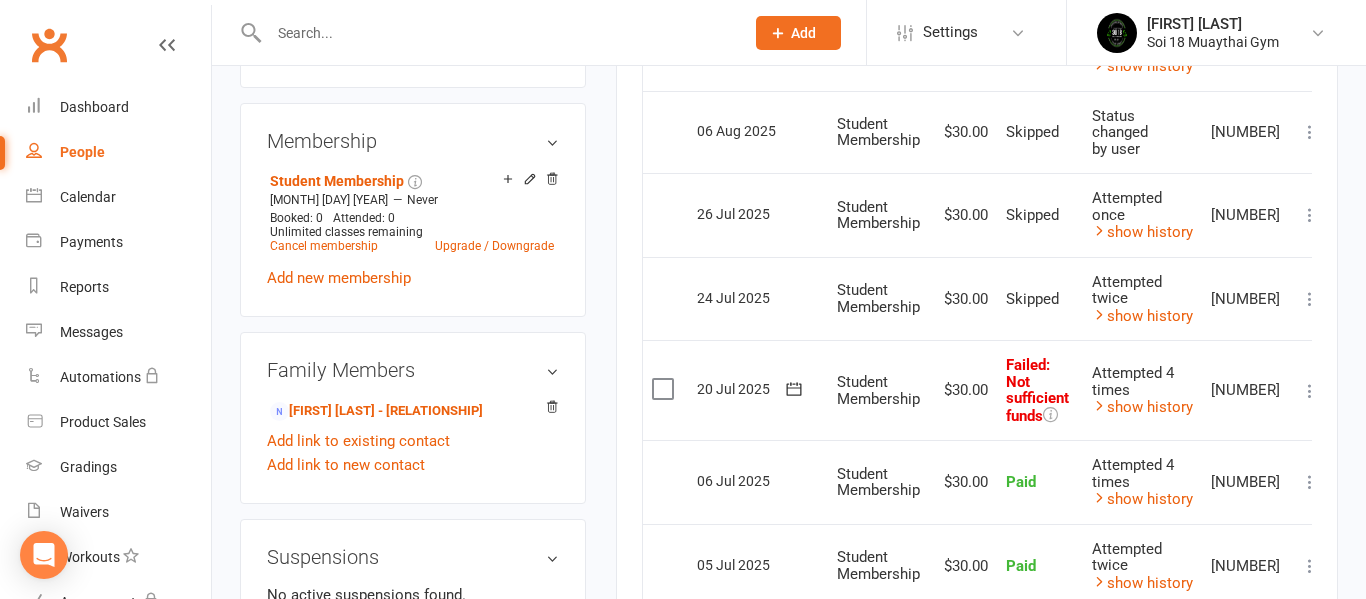 click at bounding box center (1310, 391) 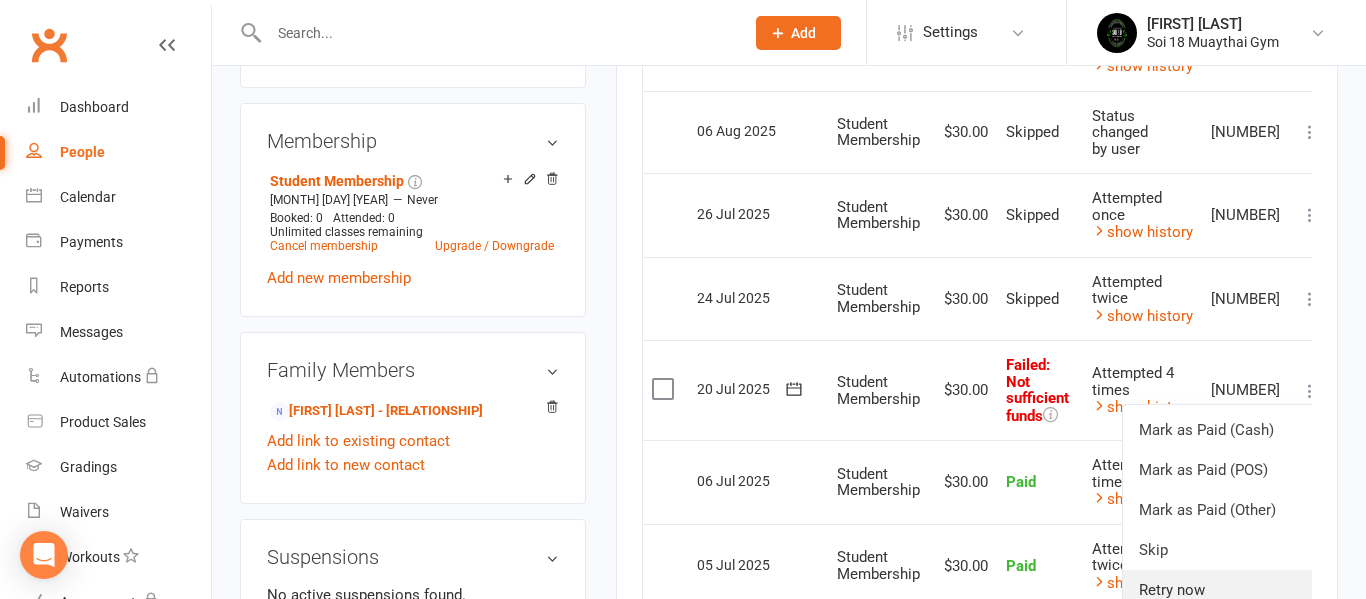 click on "Retry now" at bounding box center [1222, 590] 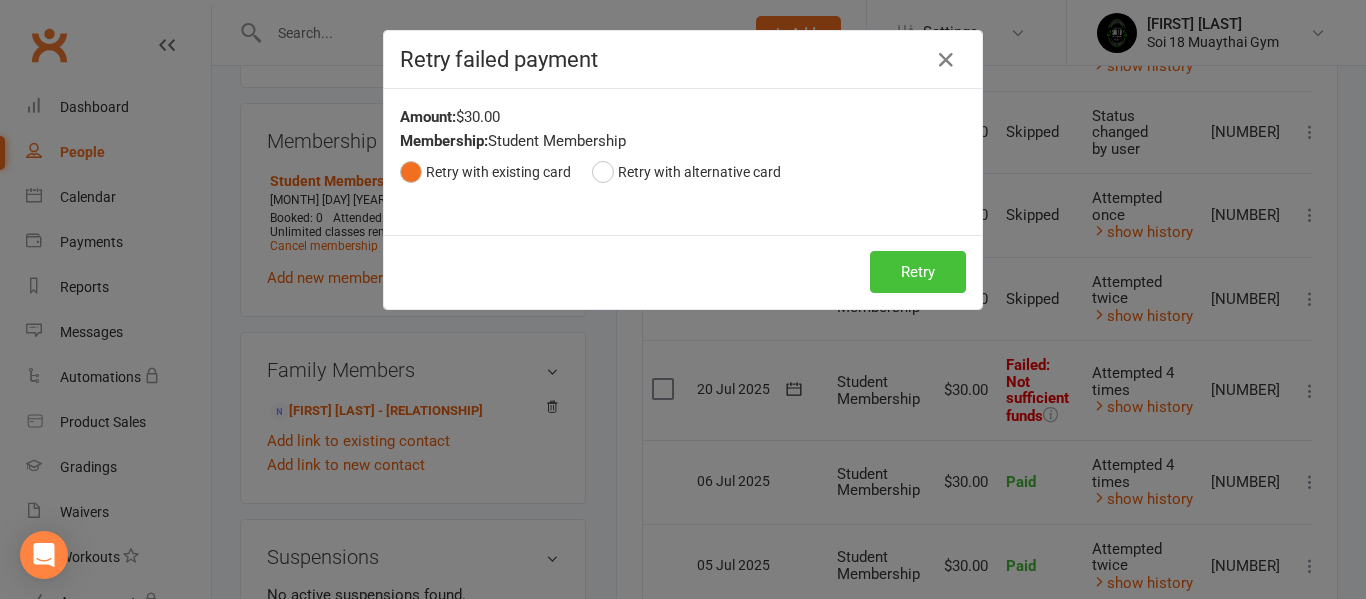 click on "Retry" at bounding box center [918, 272] 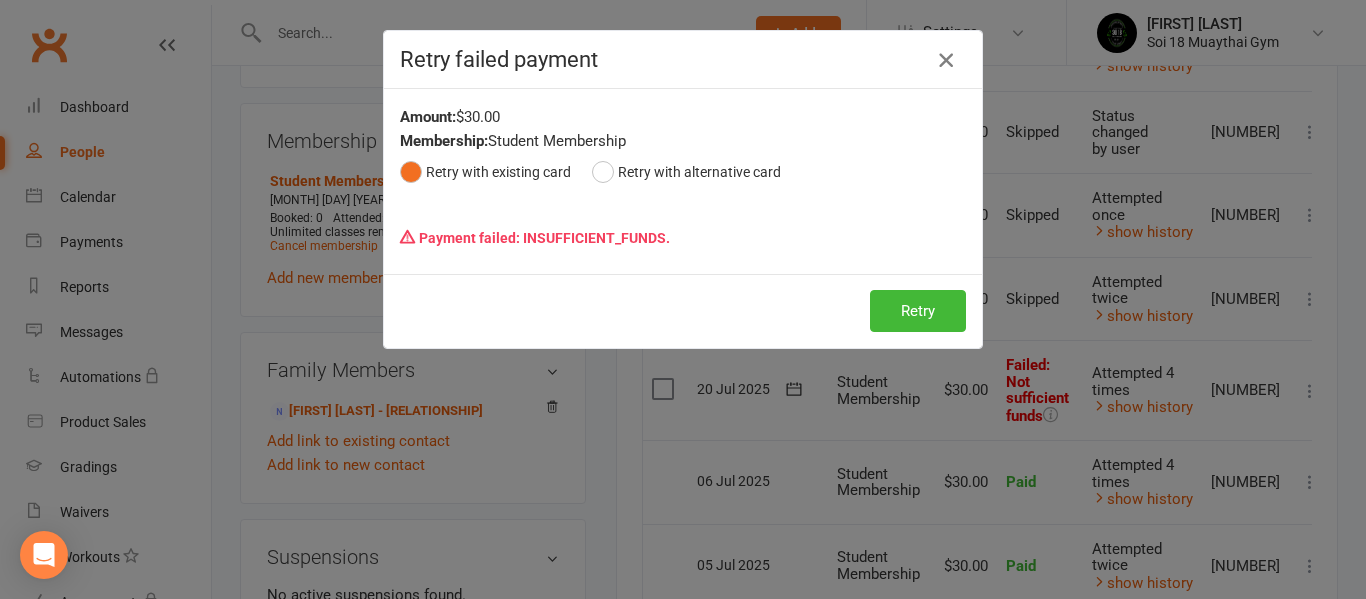 click at bounding box center [946, 60] 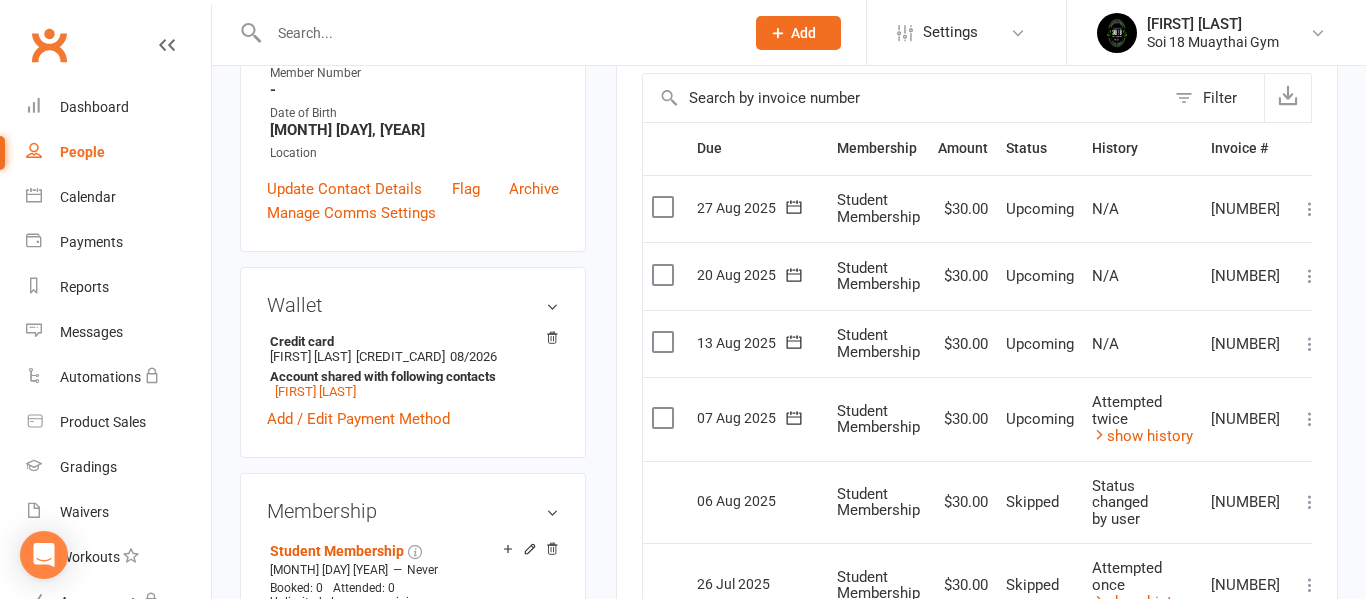 scroll, scrollTop: 440, scrollLeft: 0, axis: vertical 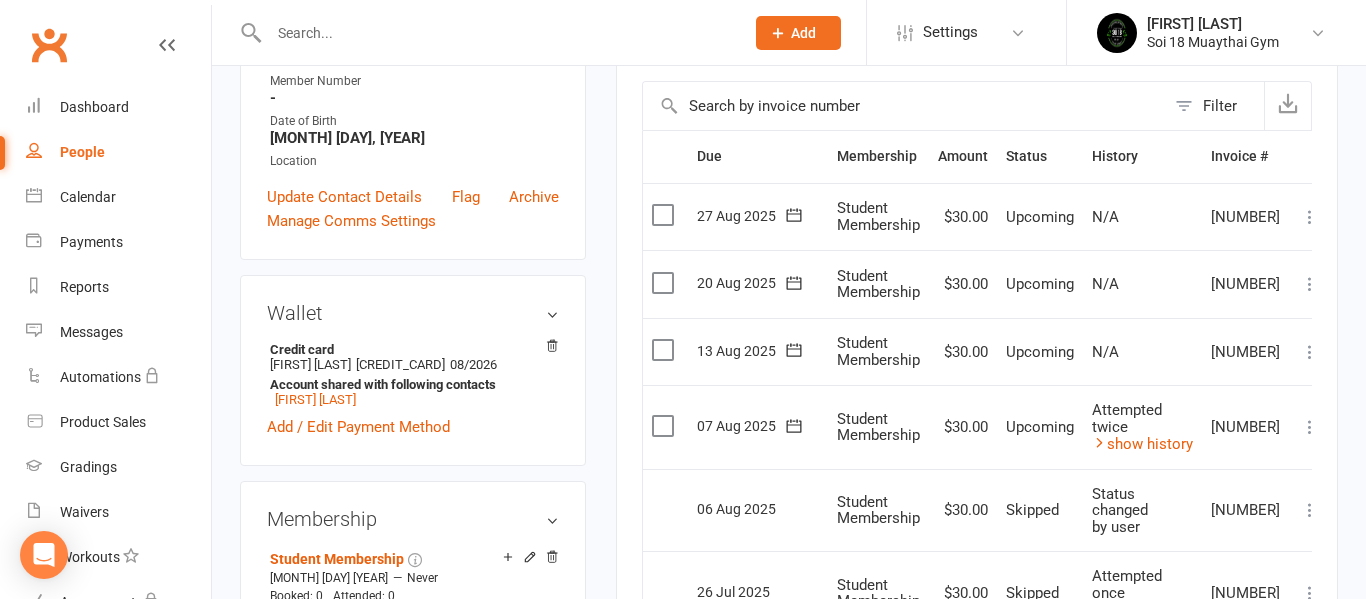 click on "Student Membership" at bounding box center (878, 352) 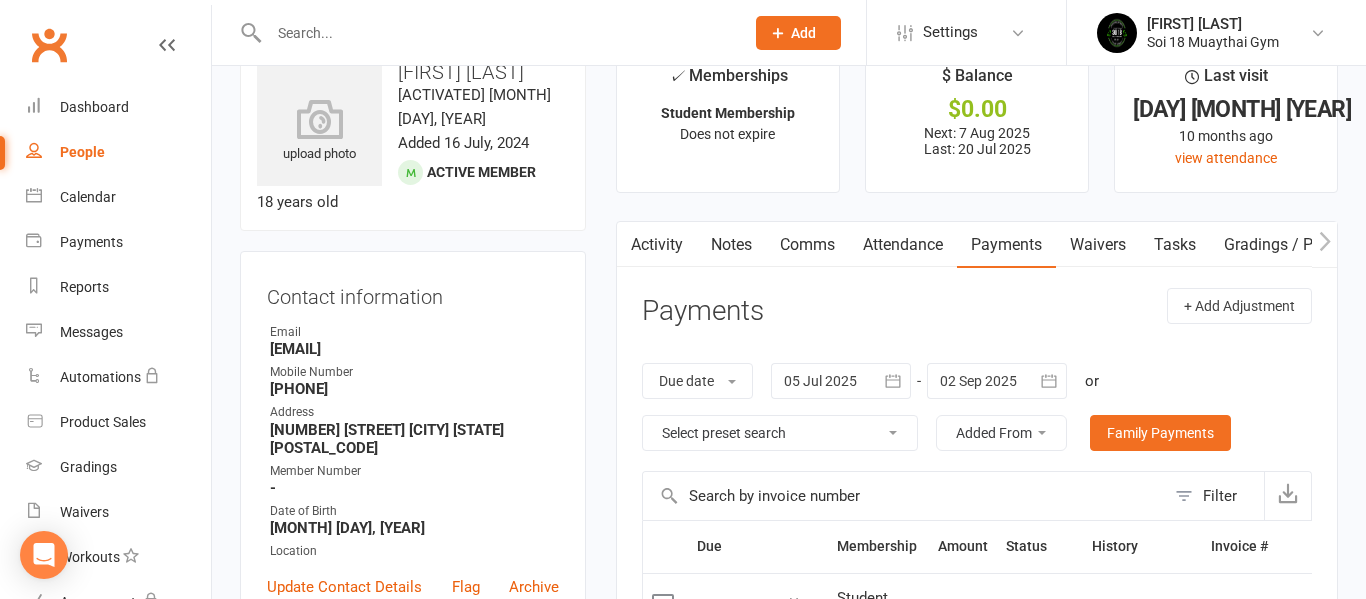 scroll, scrollTop: 0, scrollLeft: 0, axis: both 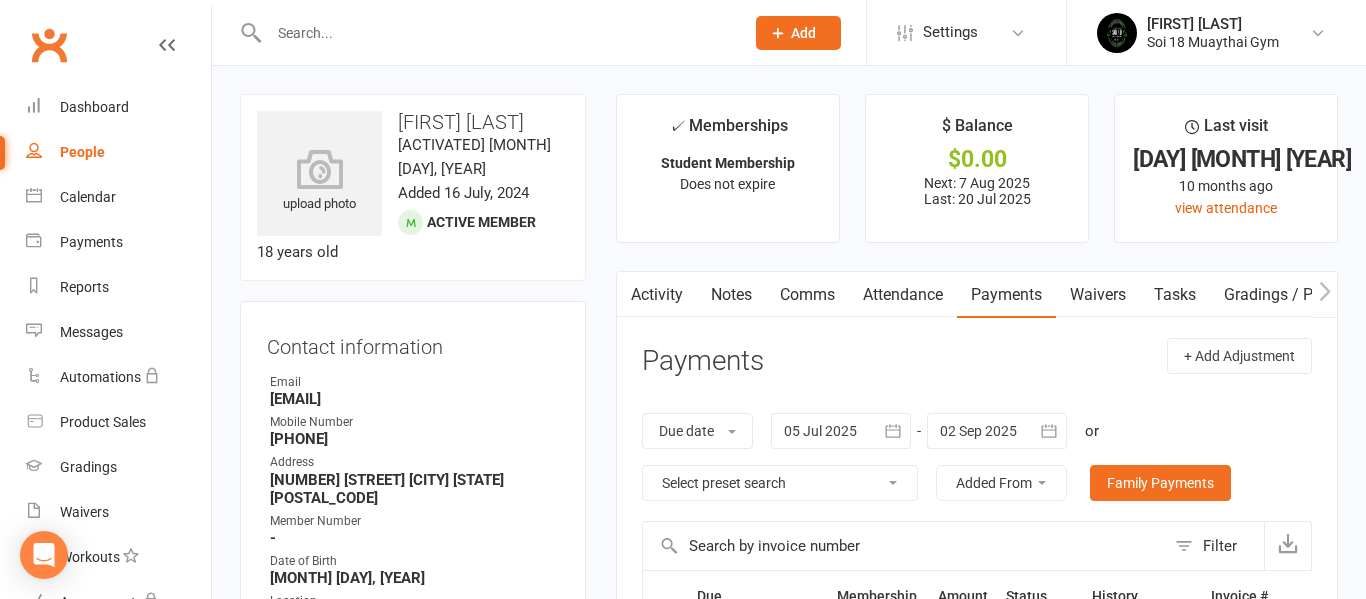 click on "People" at bounding box center [82, 152] 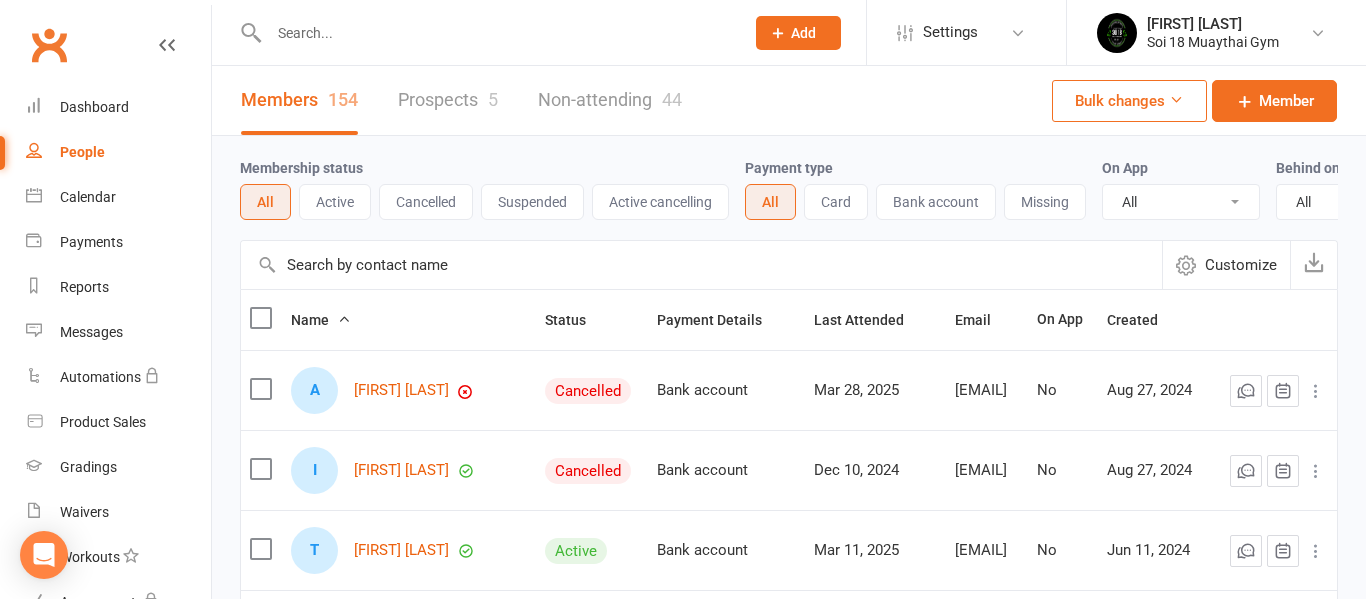 click on "Prospects 5" at bounding box center (448, 100) 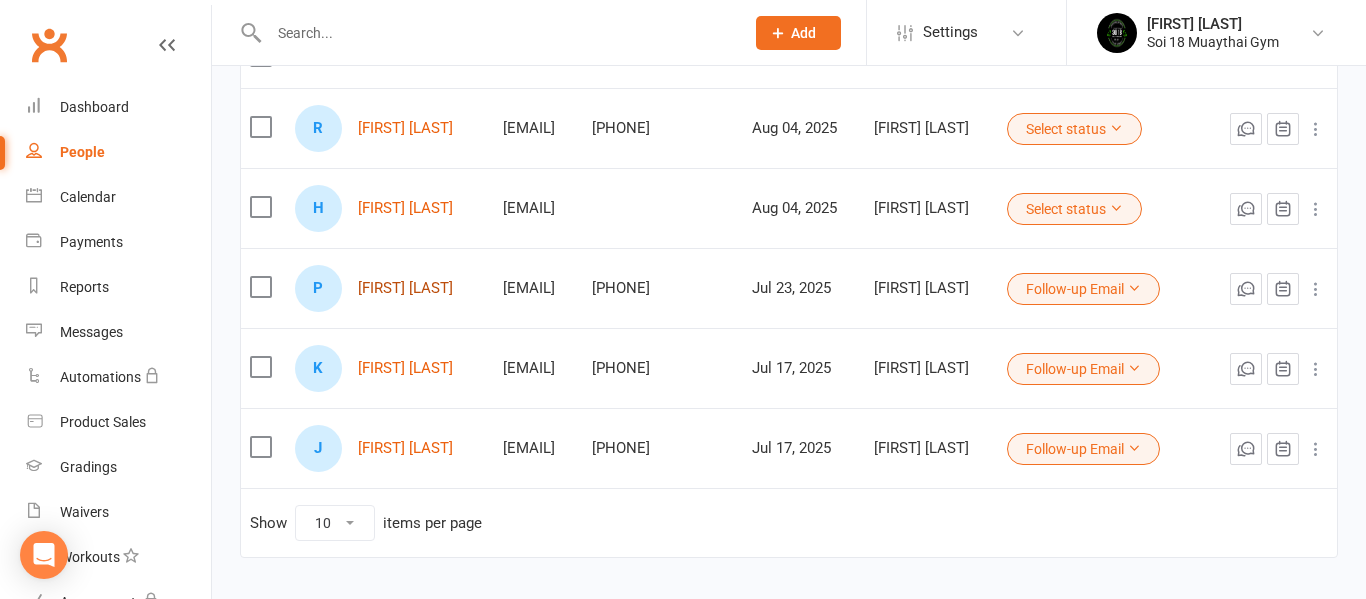 scroll, scrollTop: 328, scrollLeft: 0, axis: vertical 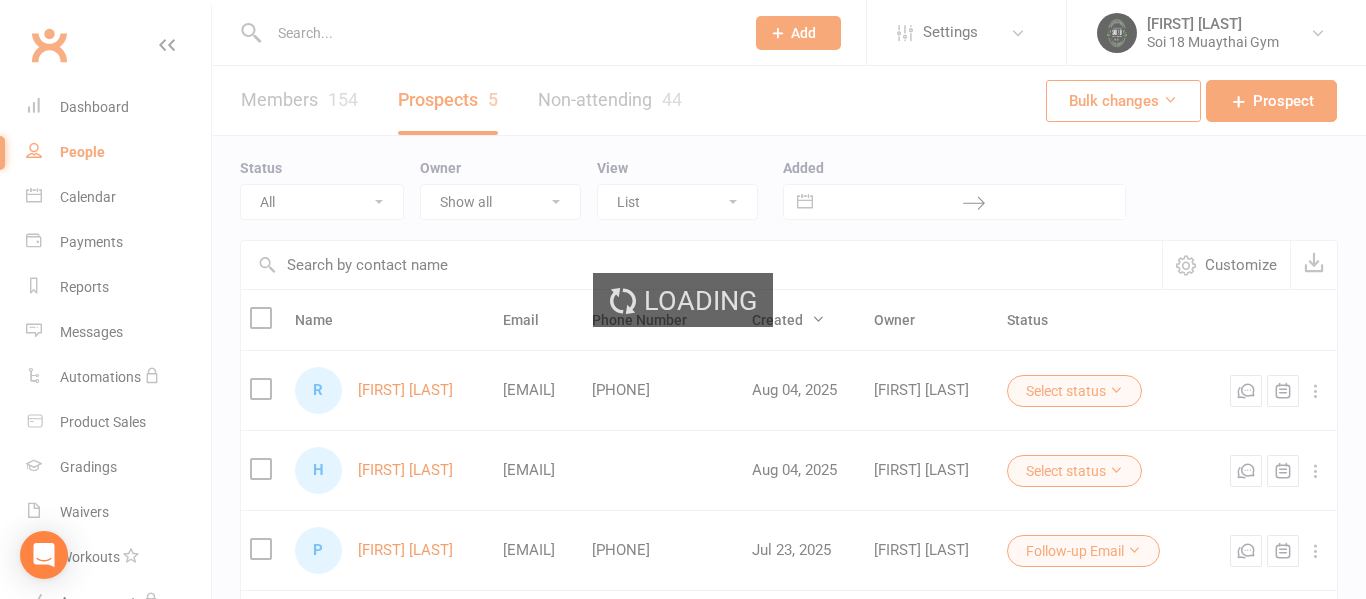 select on "100" 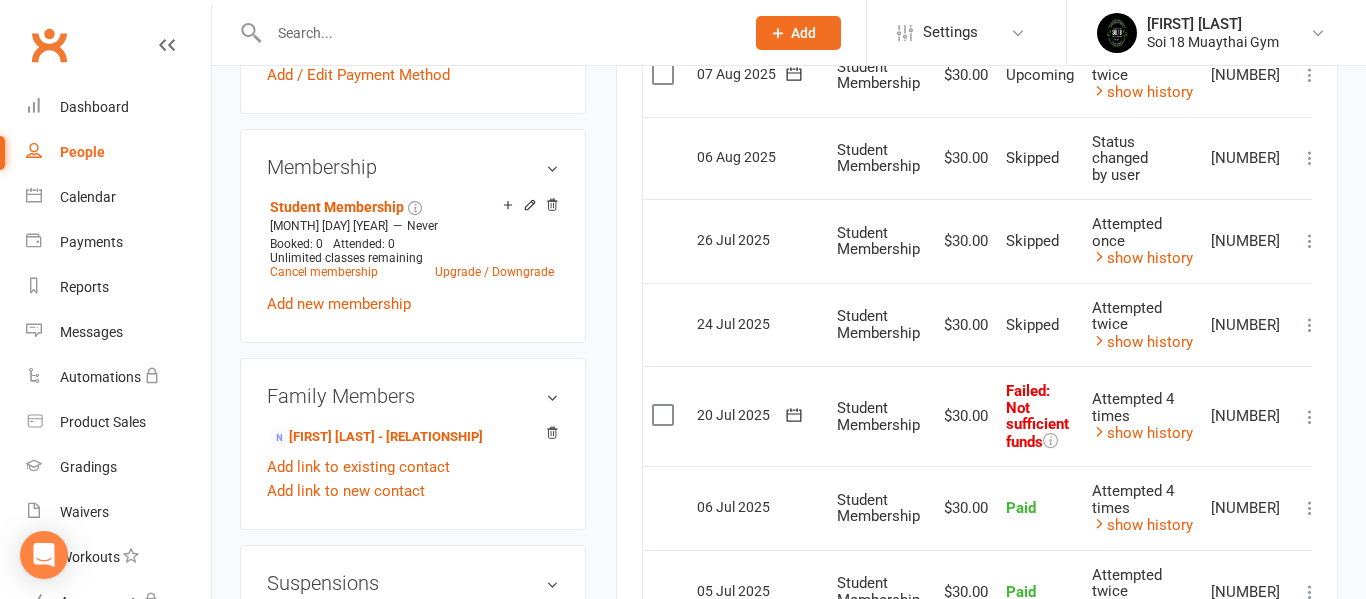 scroll, scrollTop: 793, scrollLeft: 0, axis: vertical 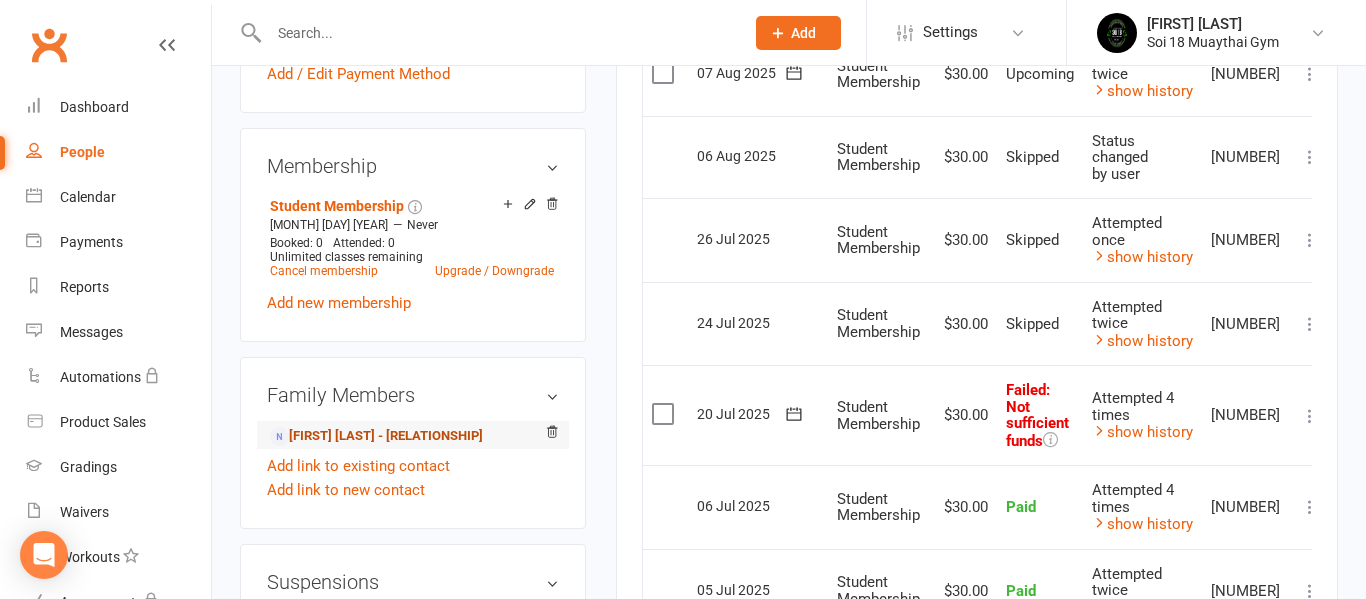 click on "[FIRST] [LAST] - [RELATIONSHIP]" at bounding box center [376, 436] 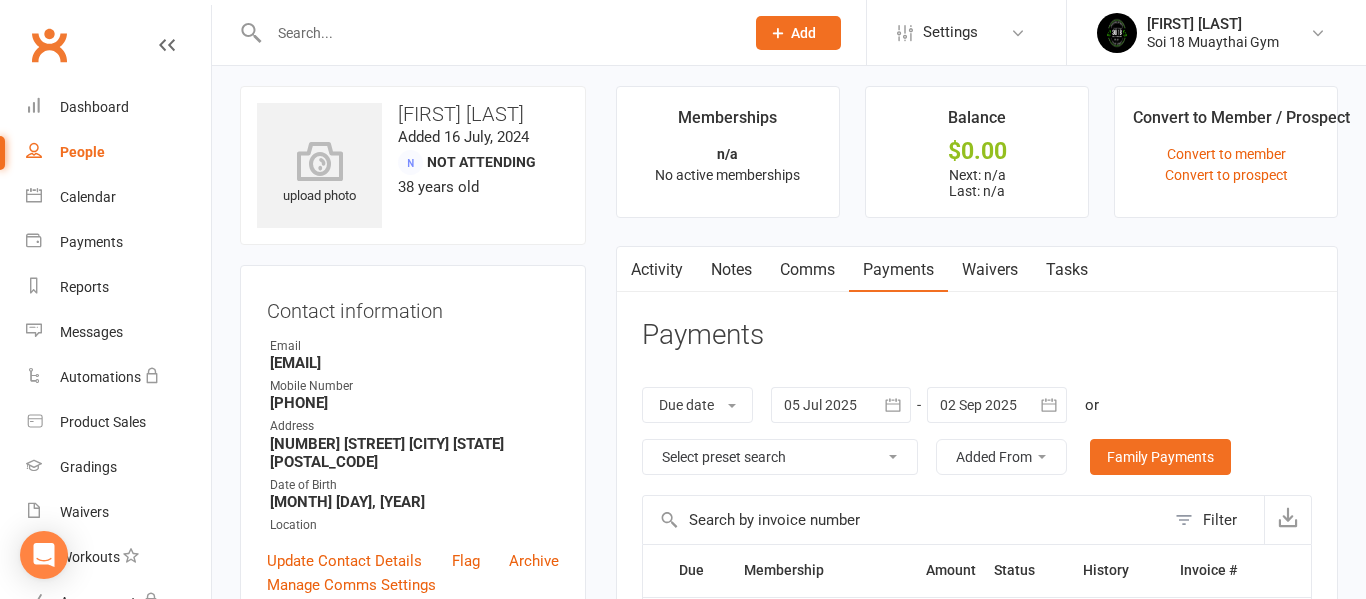 scroll, scrollTop: 0, scrollLeft: 0, axis: both 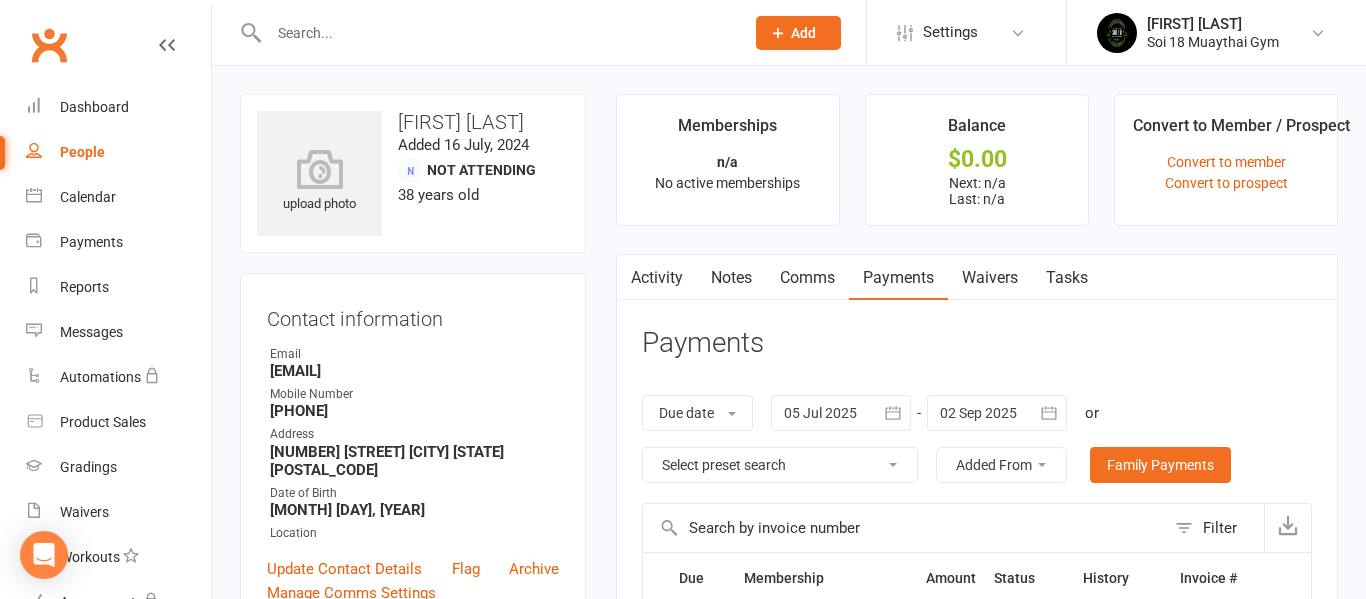 click at bounding box center [496, 33] 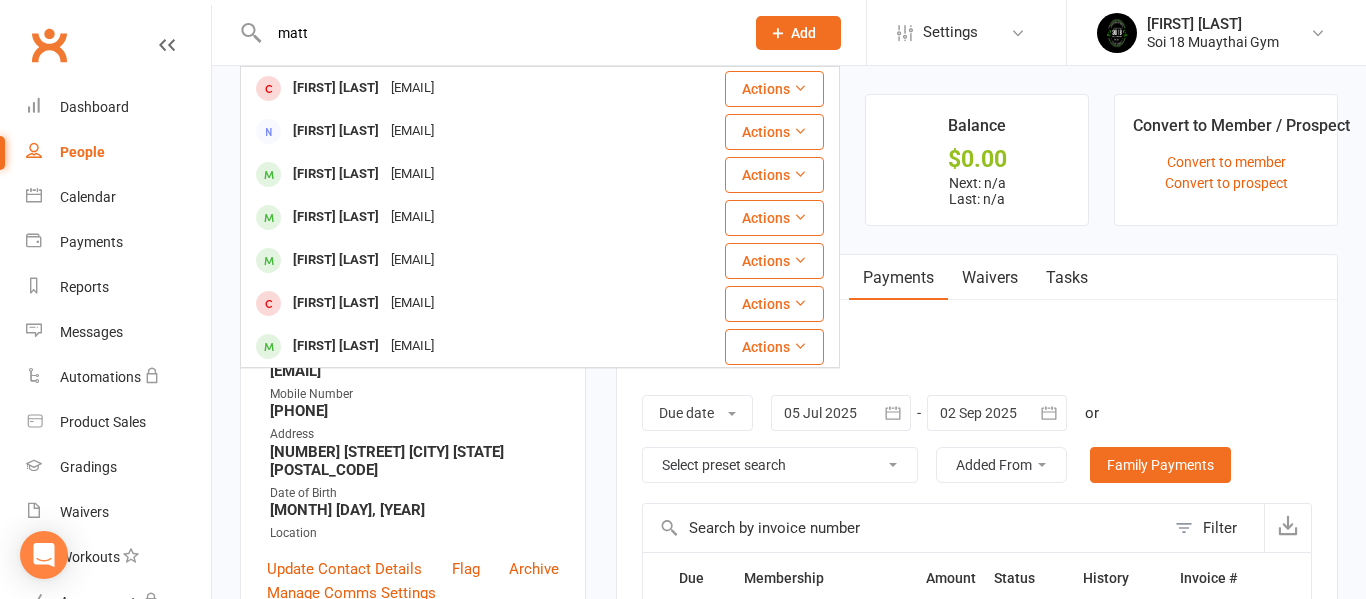 type on "matt" 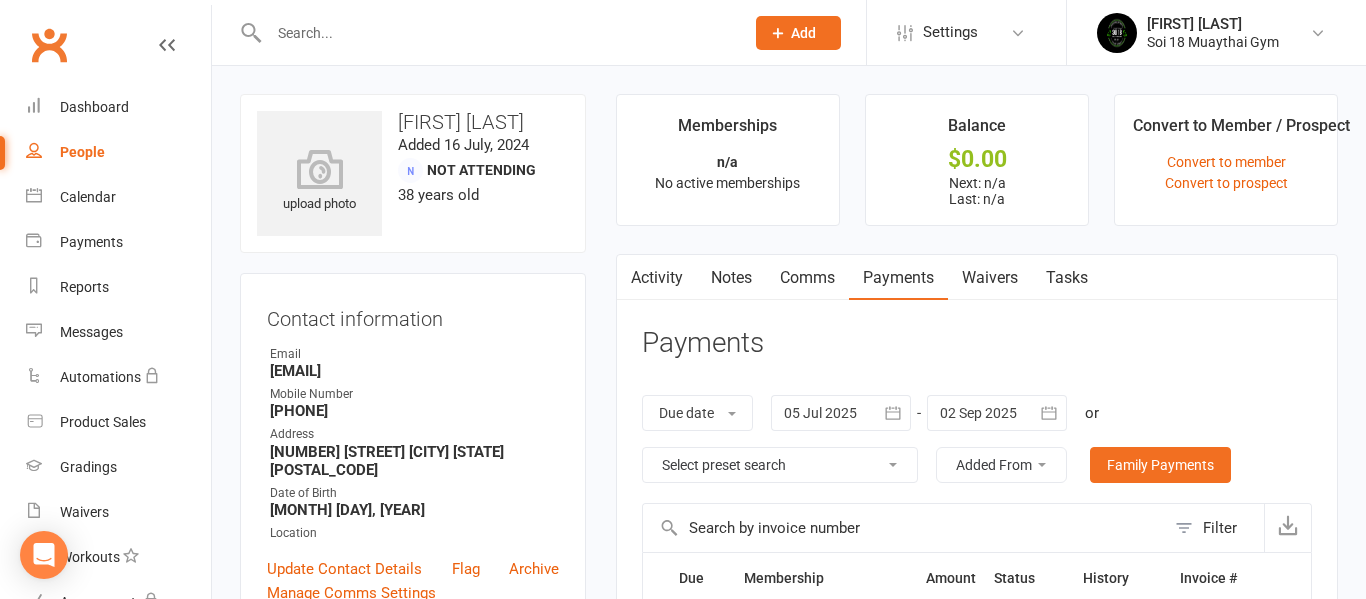 click at bounding box center [485, 32] 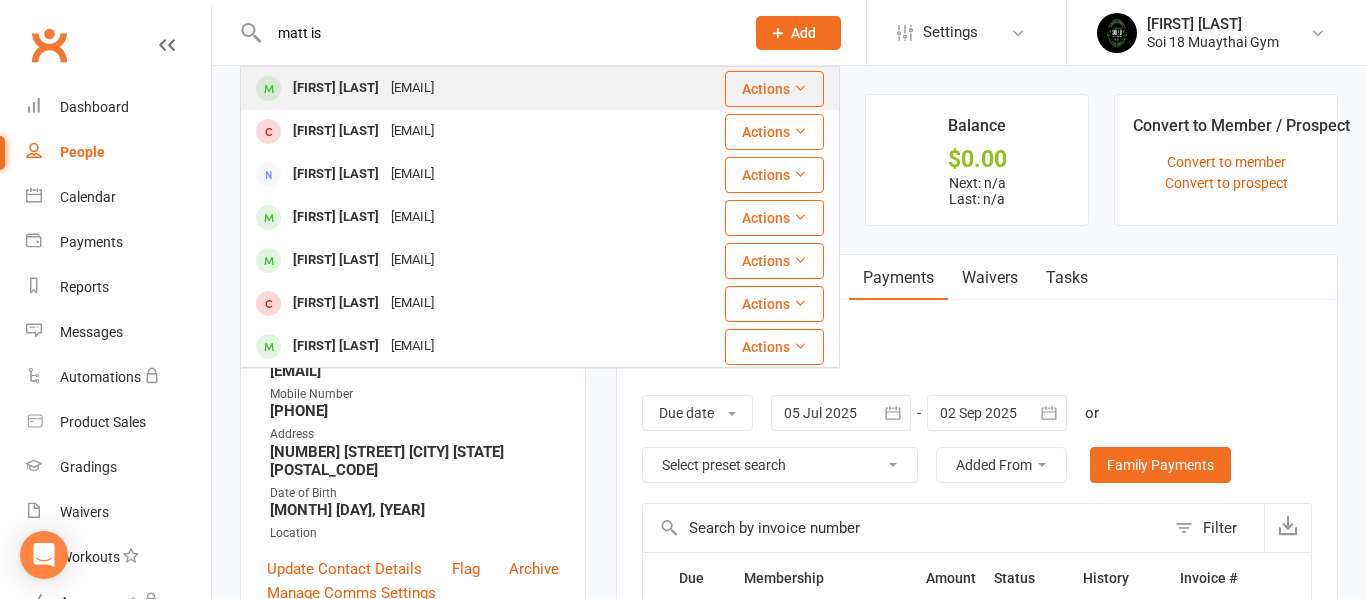type on "matt is" 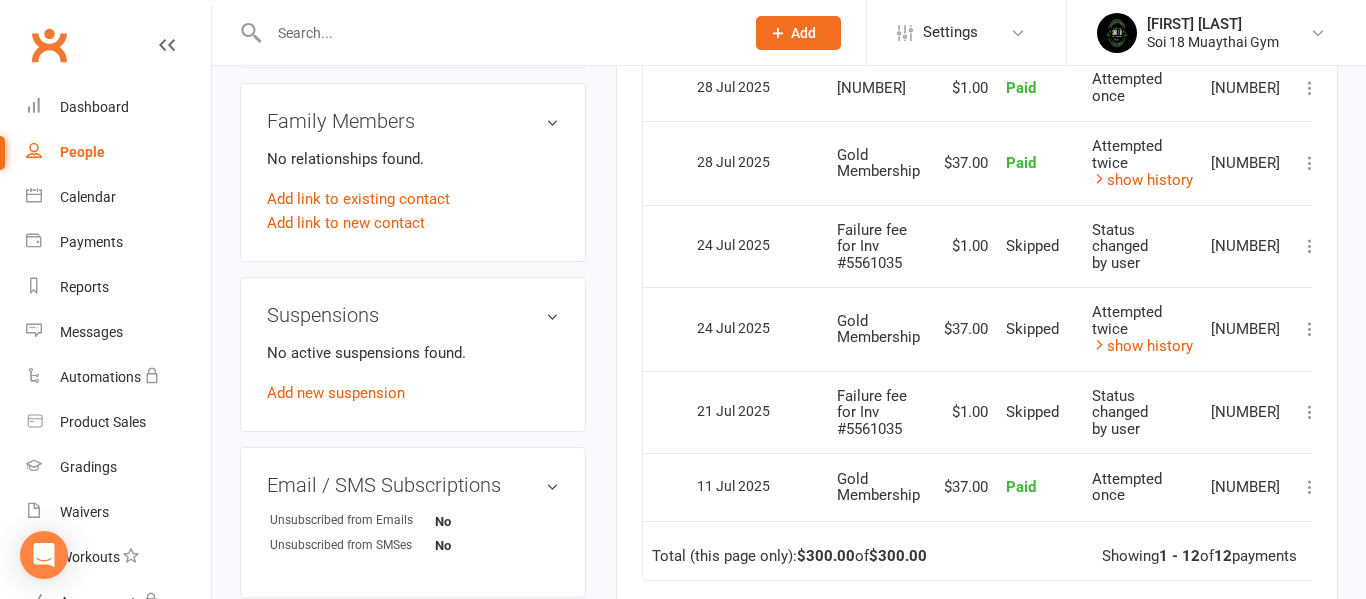 scroll, scrollTop: 1017, scrollLeft: 0, axis: vertical 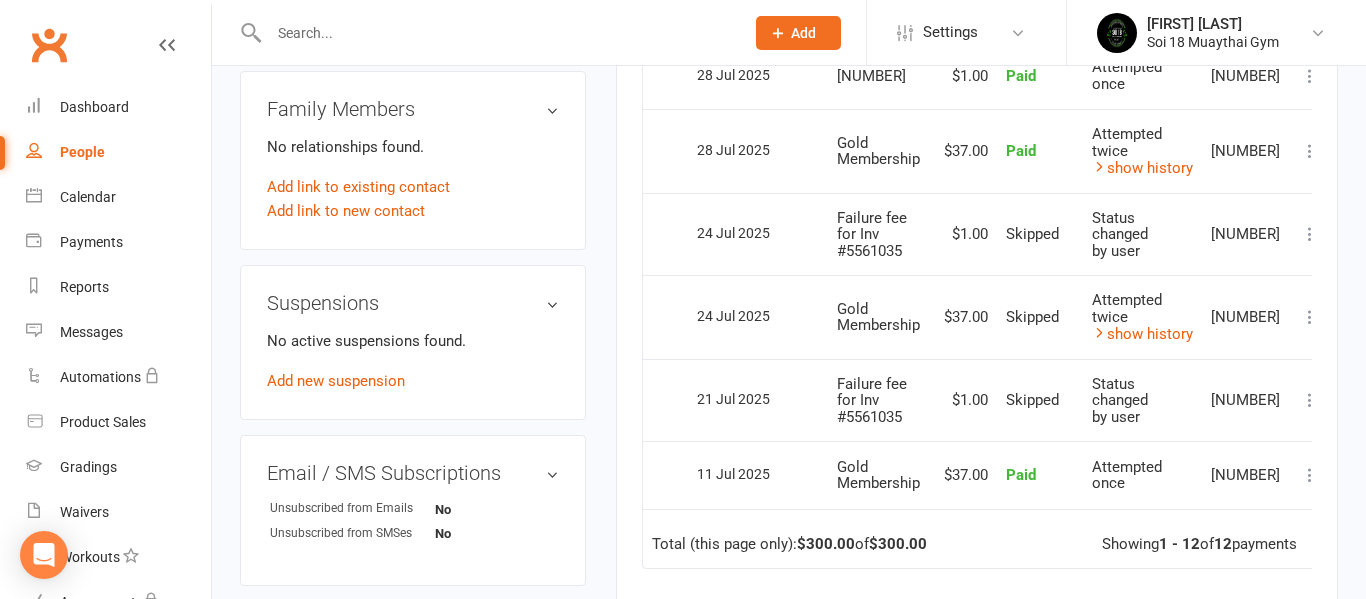 click on "Add link to new contact" at bounding box center [413, 211] 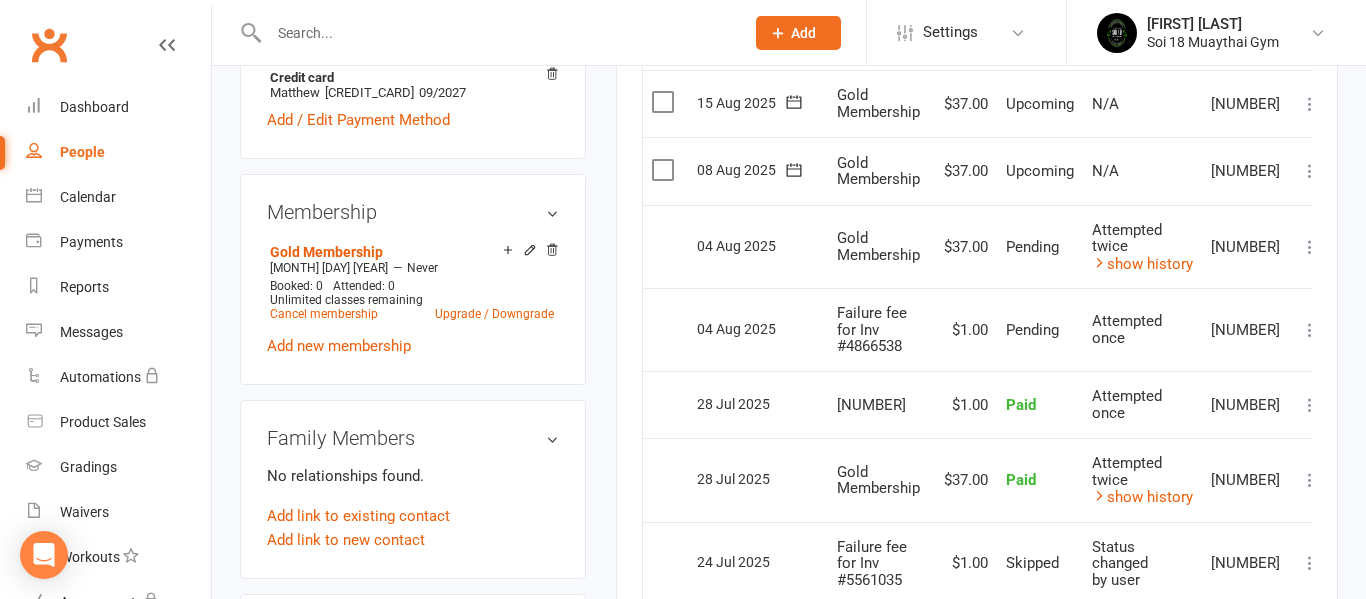 scroll, scrollTop: 686, scrollLeft: 0, axis: vertical 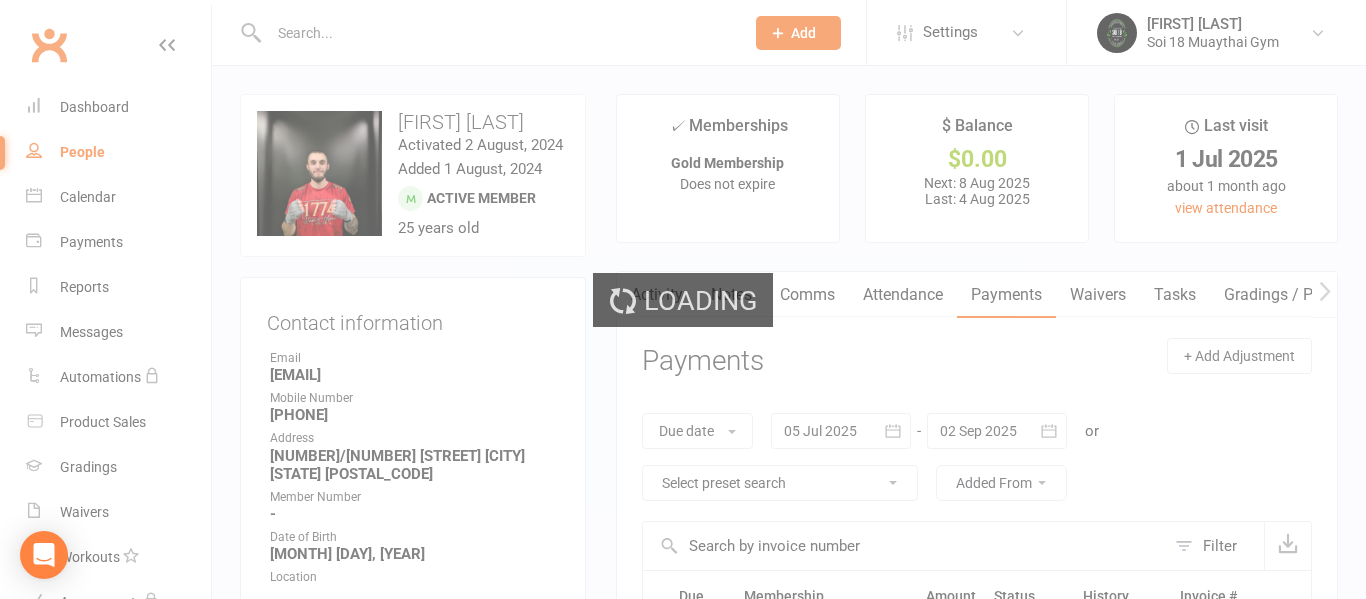 click at bounding box center [496, 33] 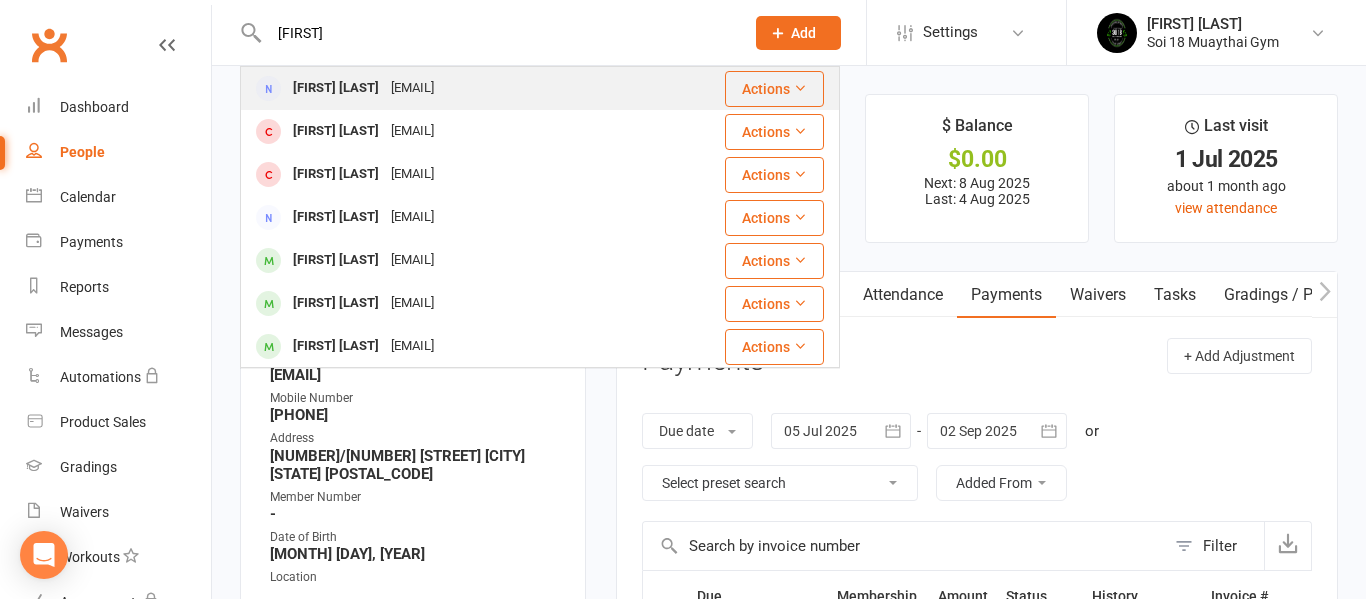 type on "[FIRST]" 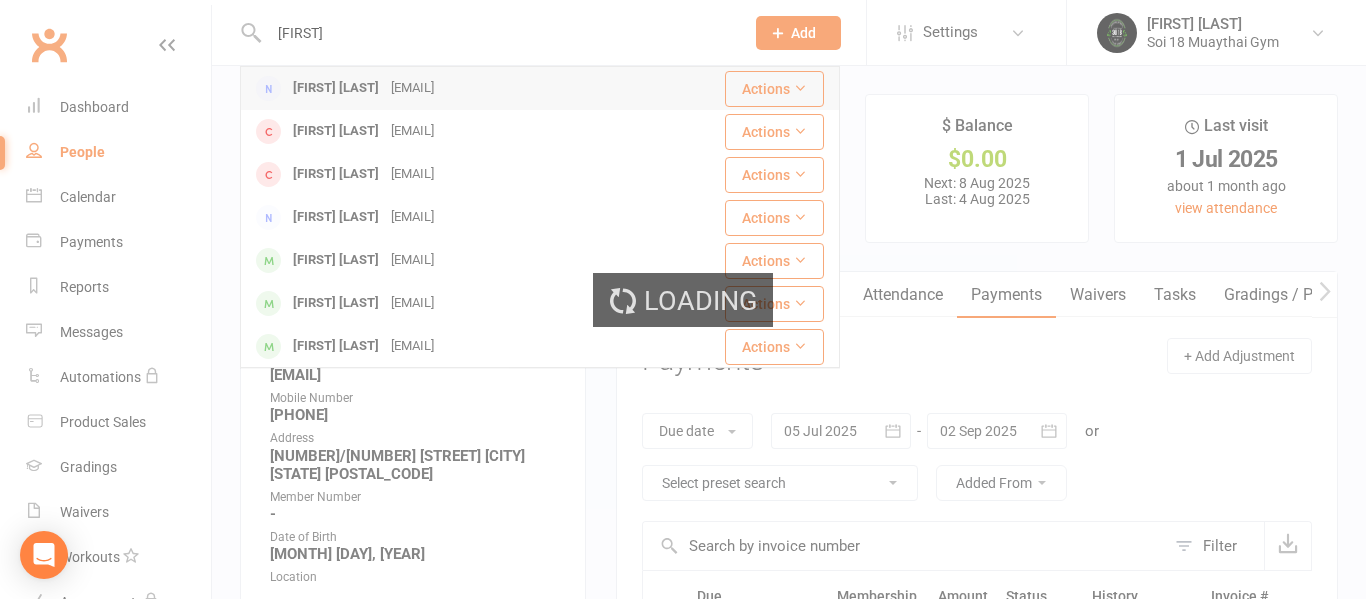 type 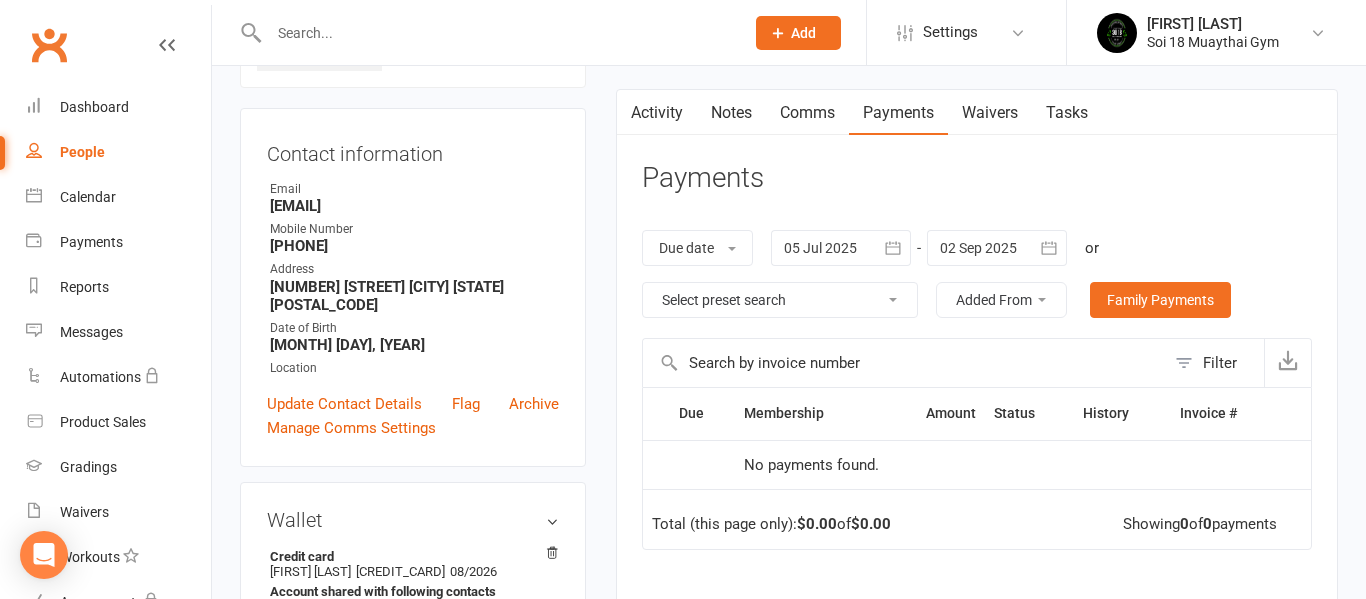 scroll, scrollTop: 176, scrollLeft: 0, axis: vertical 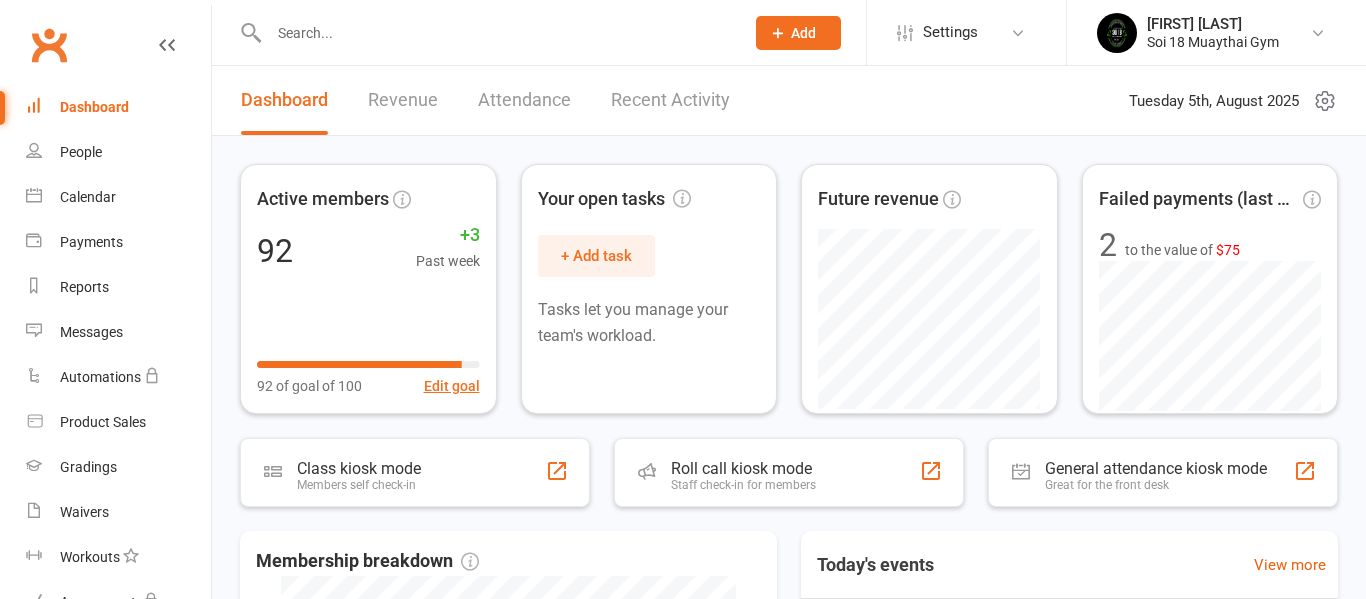click at bounding box center [496, 33] 